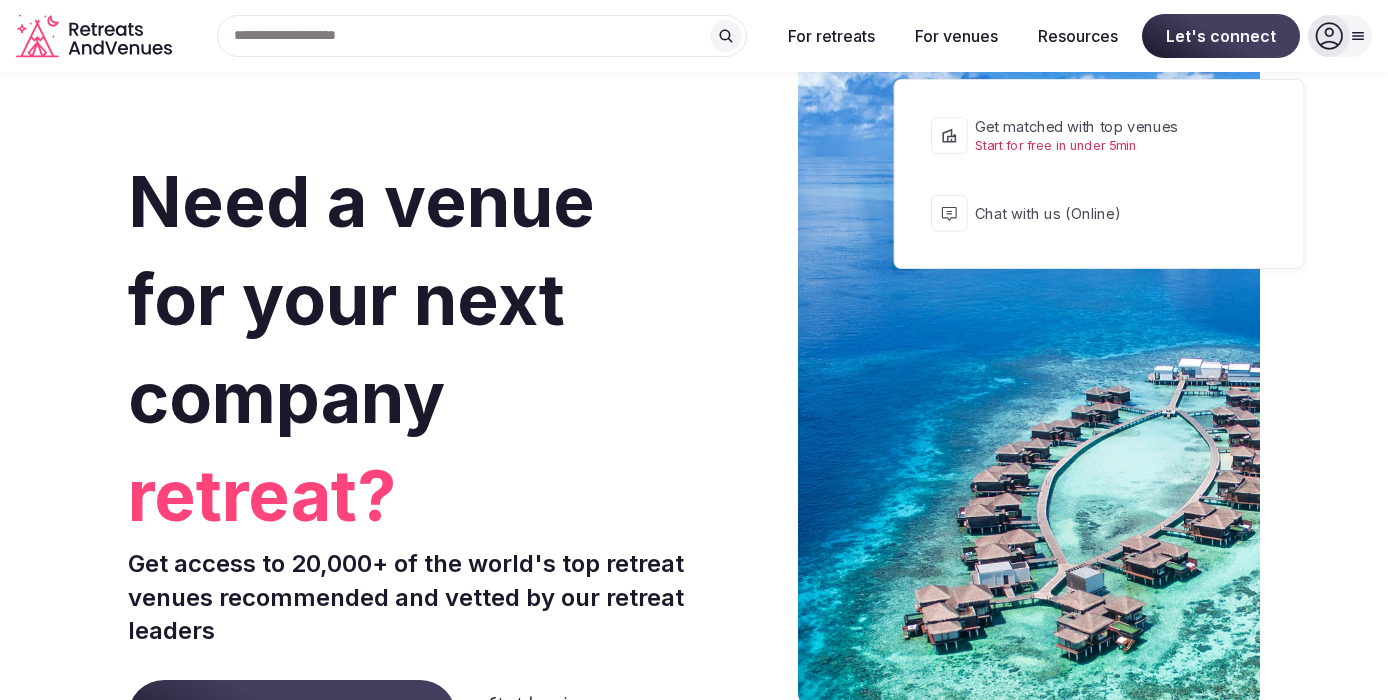 scroll, scrollTop: 15, scrollLeft: 0, axis: vertical 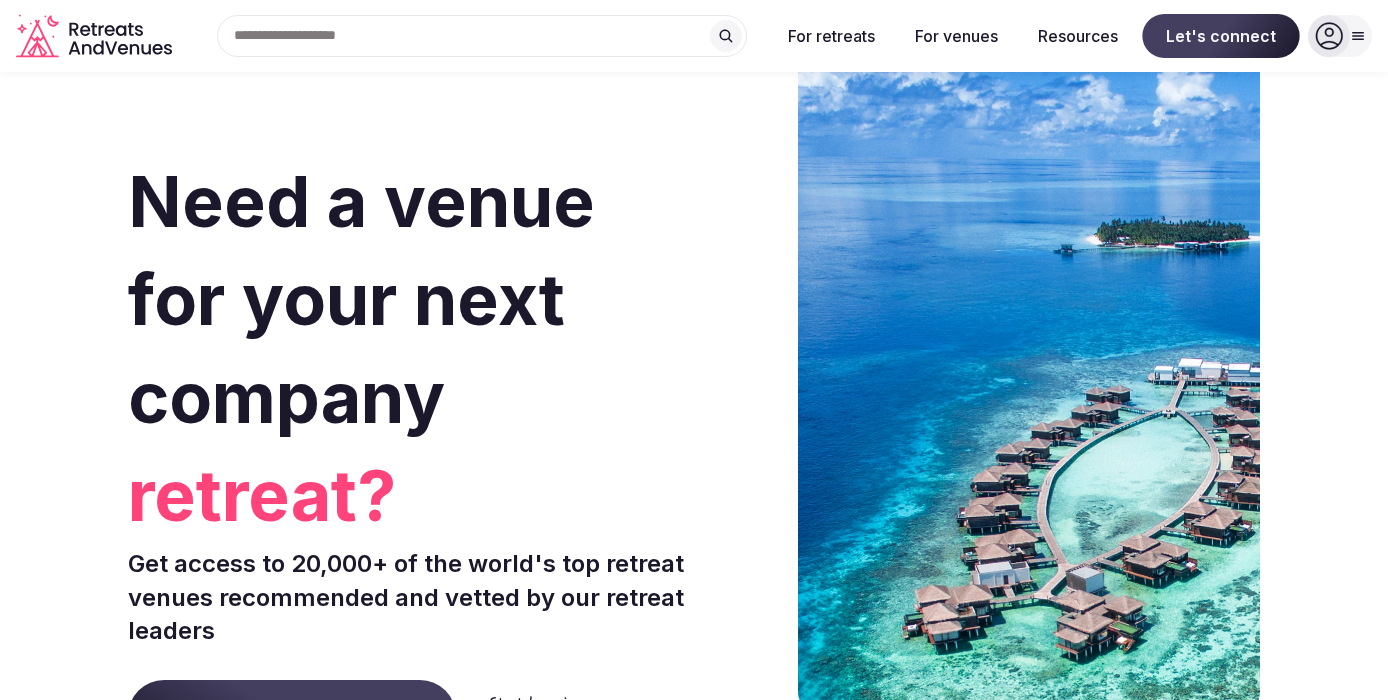 click on "Let's connect" at bounding box center (1220, 36) 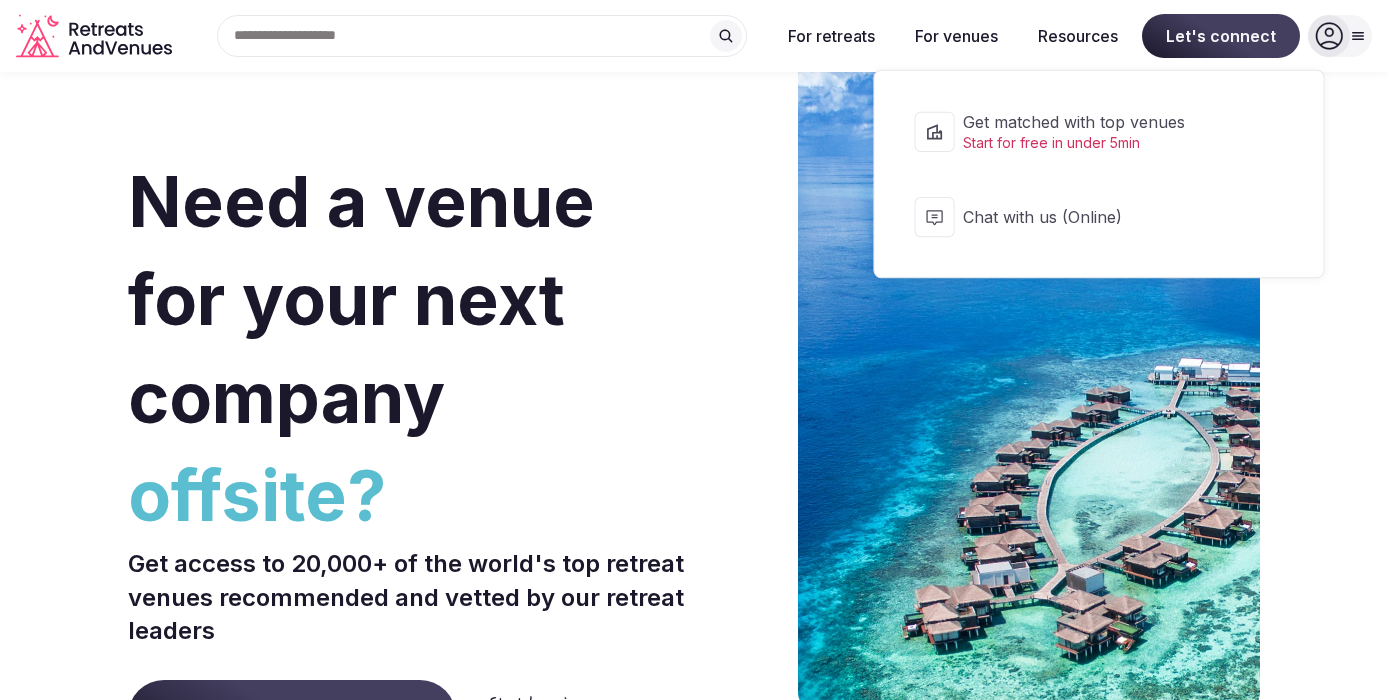 click on "Chat with us (Online)" at bounding box center (1111, 217) 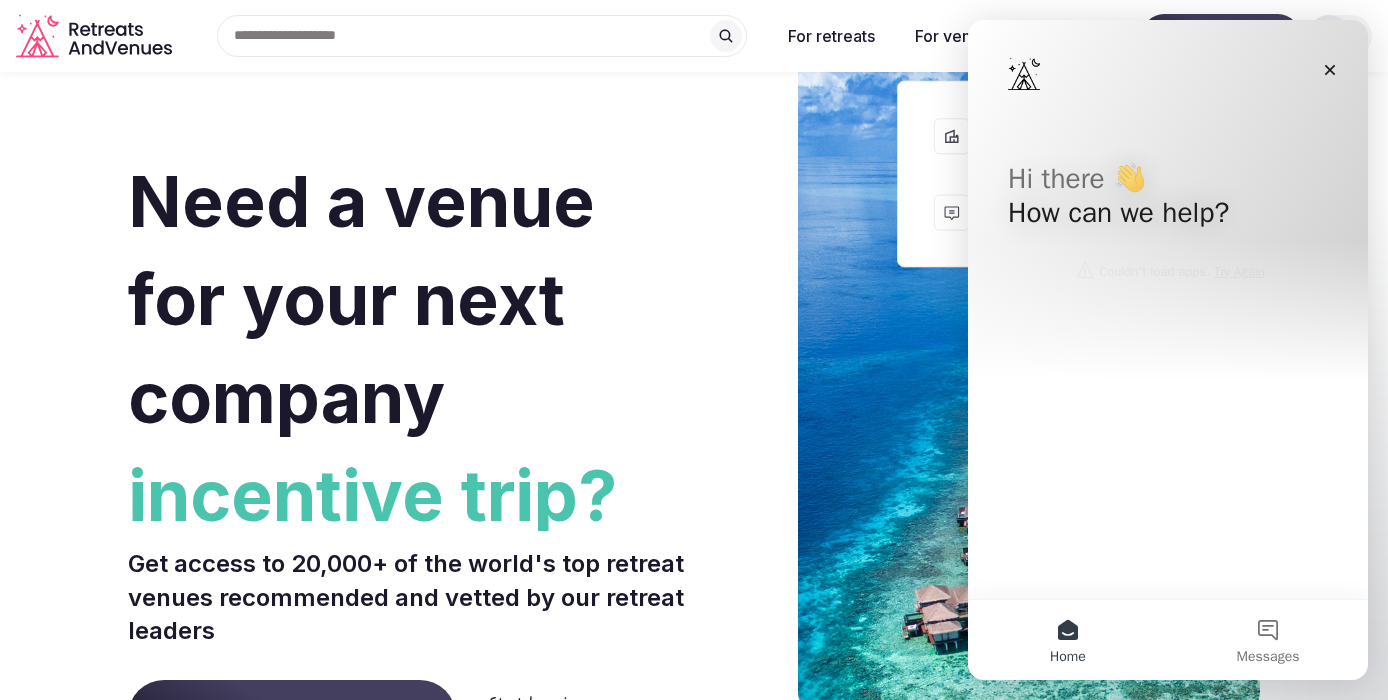scroll, scrollTop: 0, scrollLeft: 0, axis: both 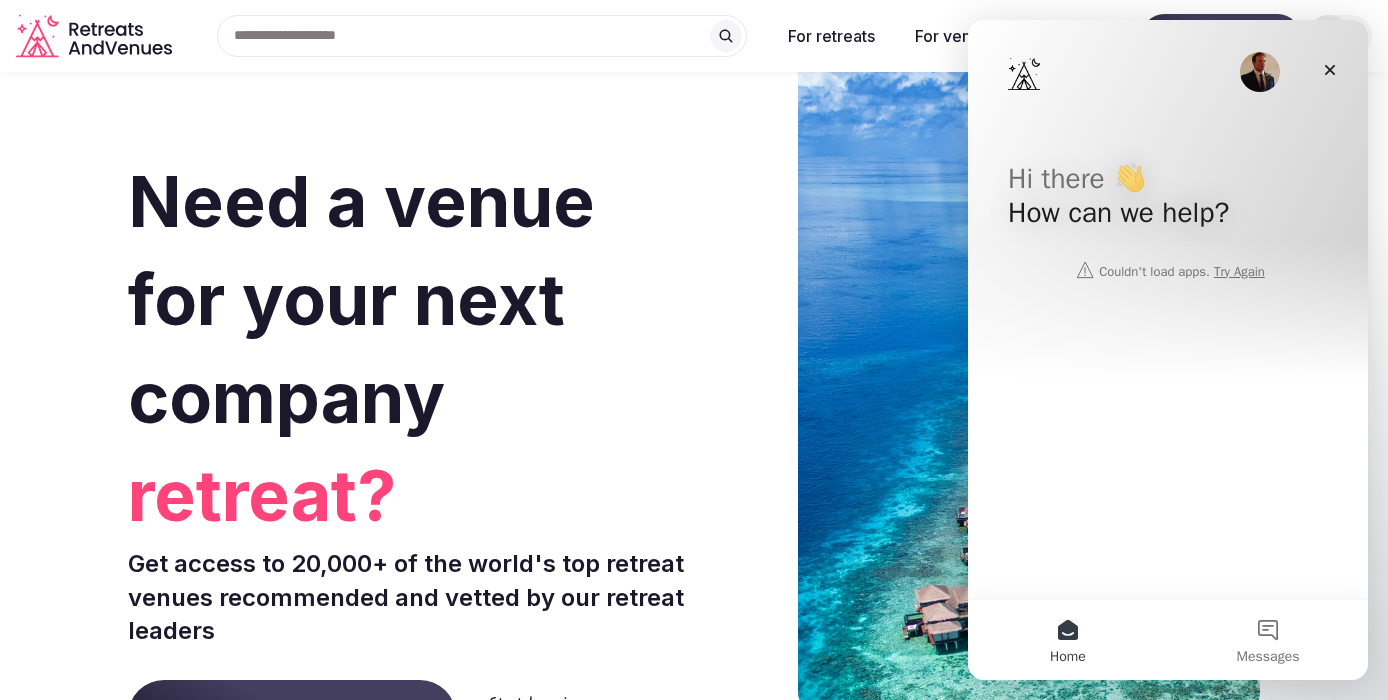 click on "Hi there 👋 How can we help?" at bounding box center (1168, 200) 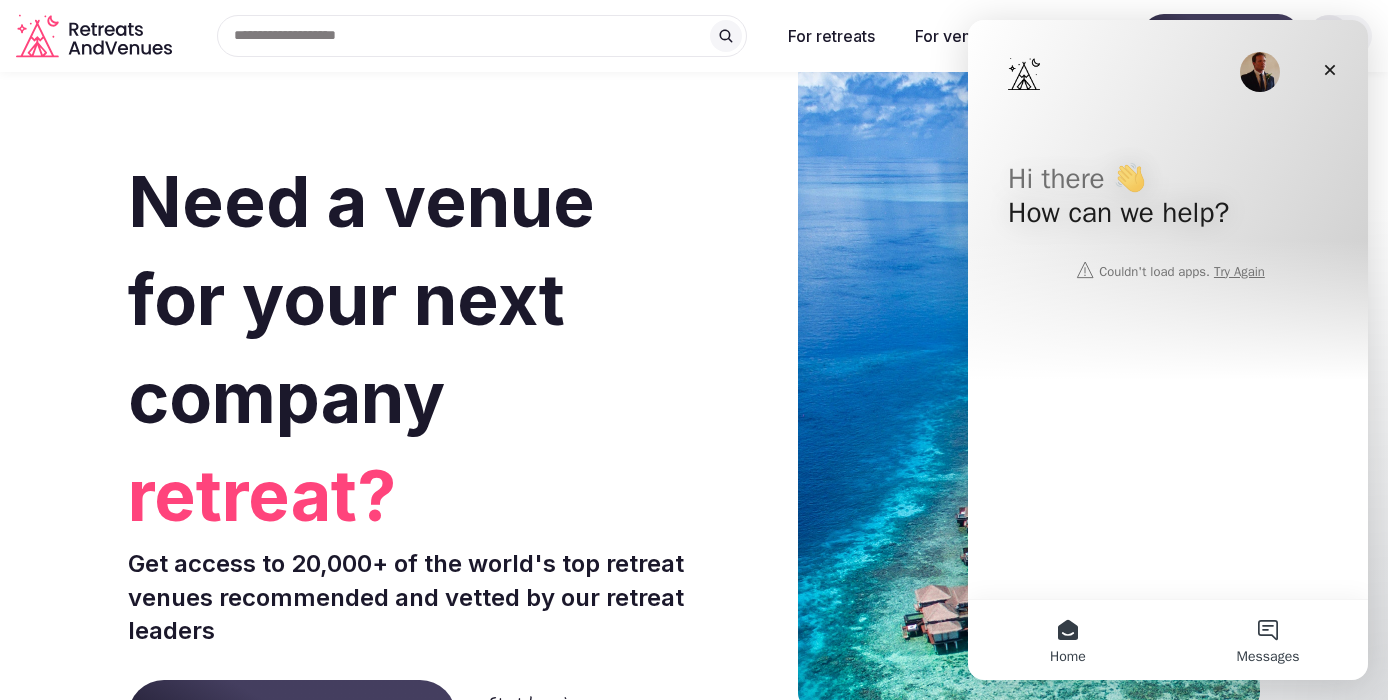 click on "Messages" at bounding box center [1268, 640] 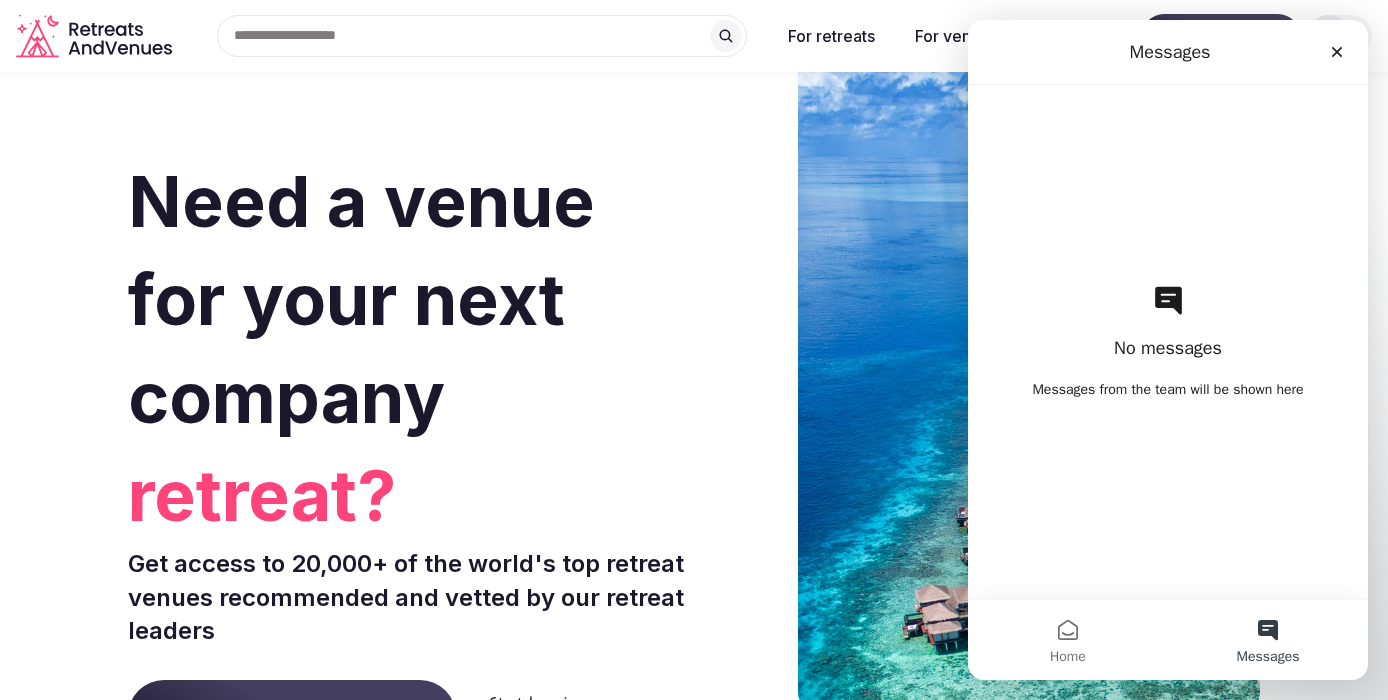 click on "Messages from the team will be shown here" at bounding box center [1167, 390] 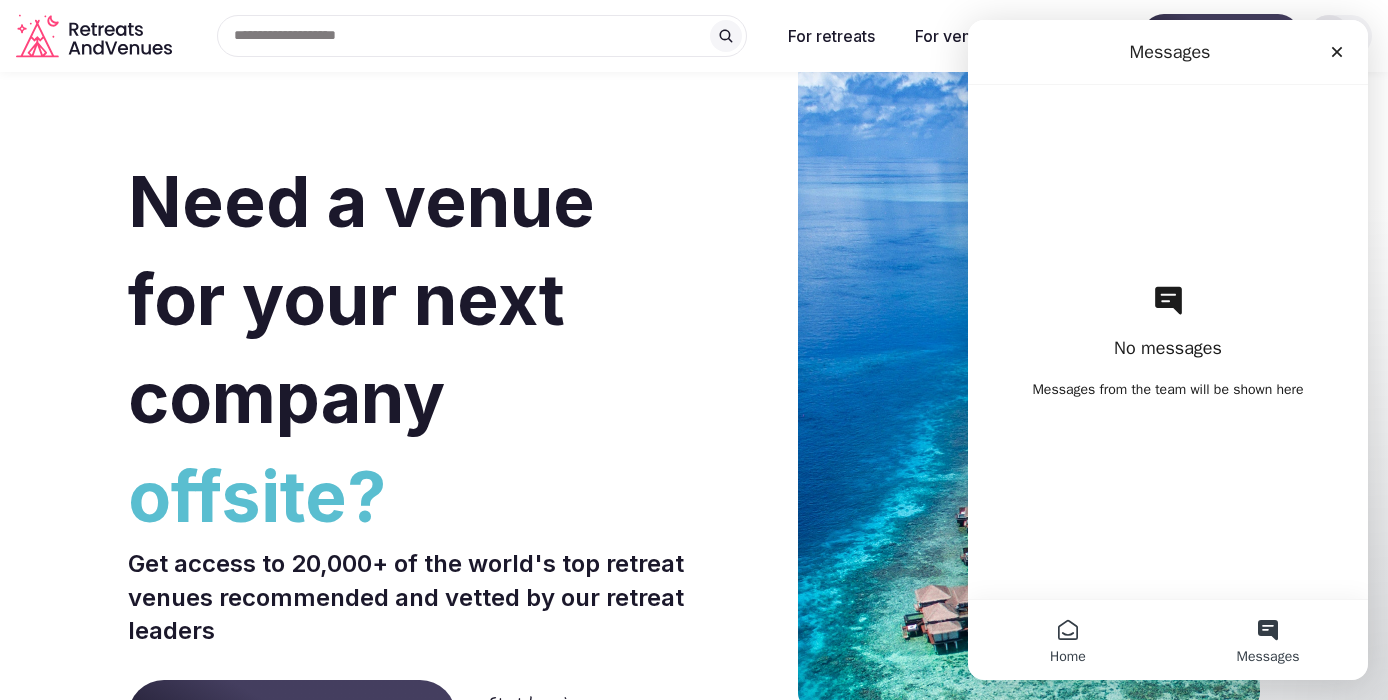 click on "Home" at bounding box center [1068, 640] 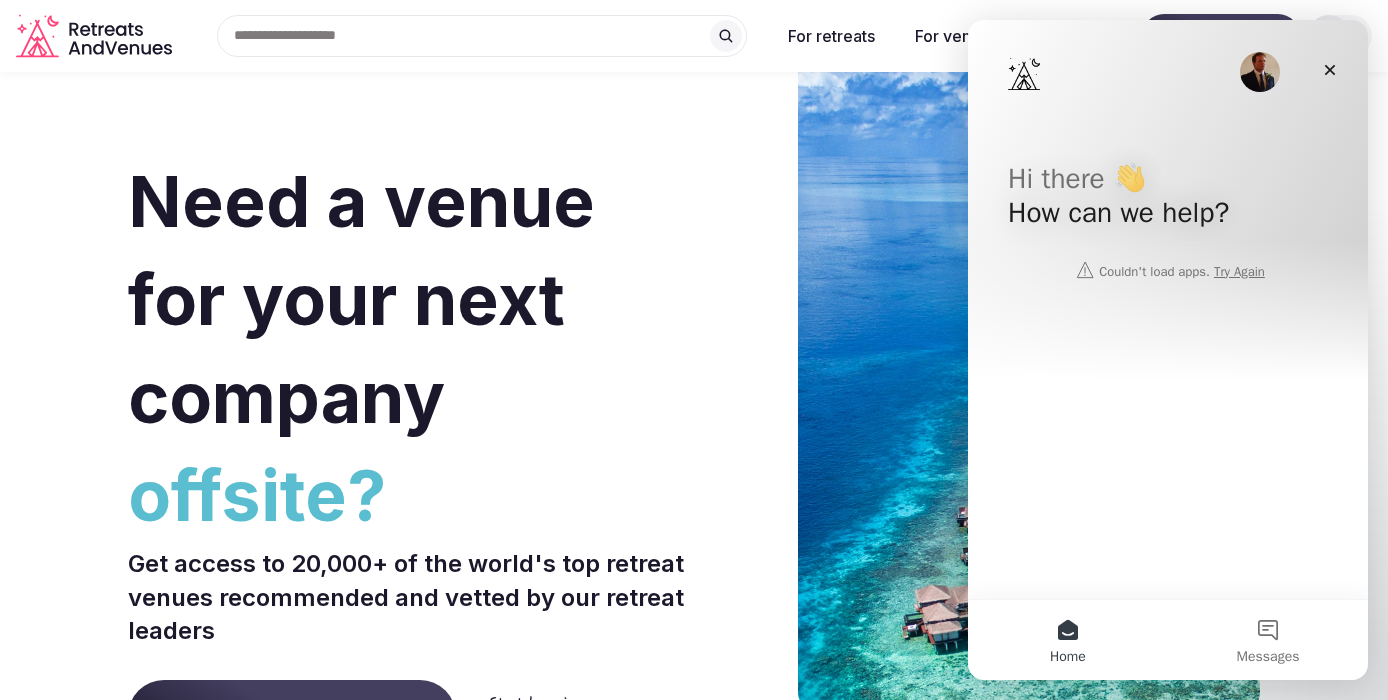 click on "Hi there 👋 How can we help?" at bounding box center [1168, 200] 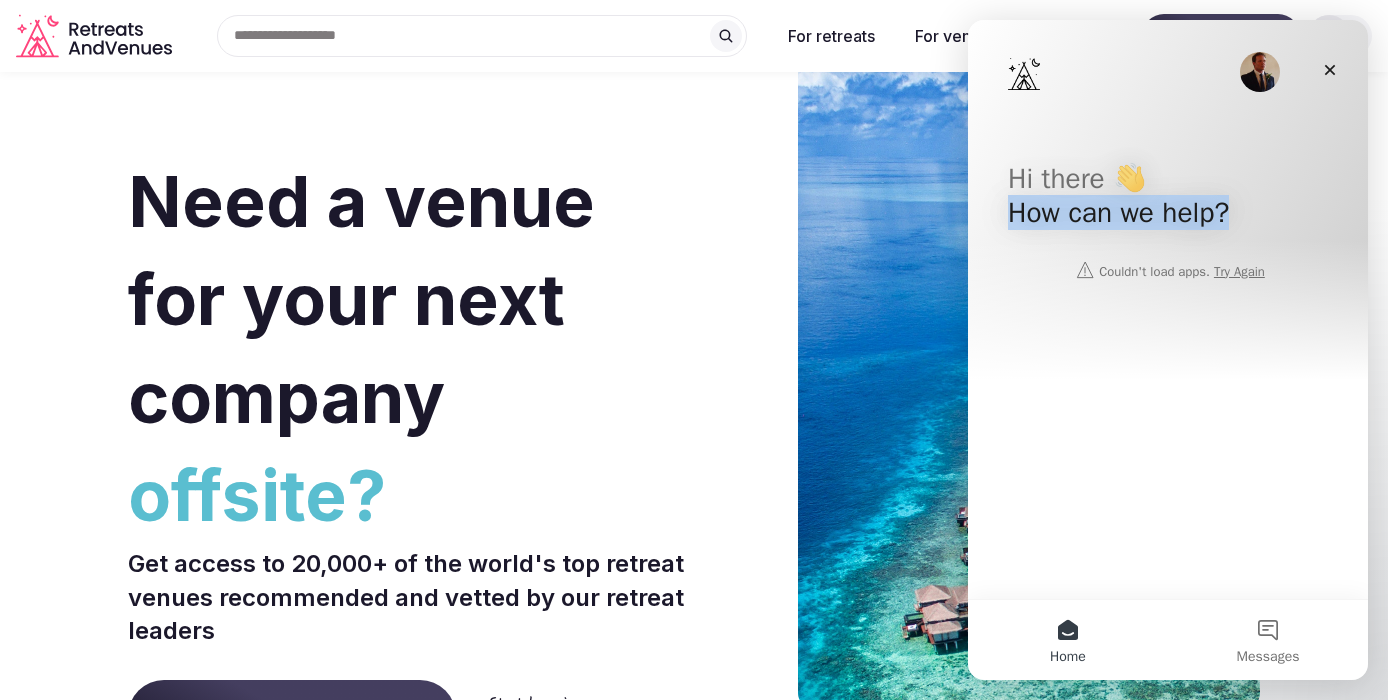 click on "Hi there 👋 How can we help?" at bounding box center [1168, 200] 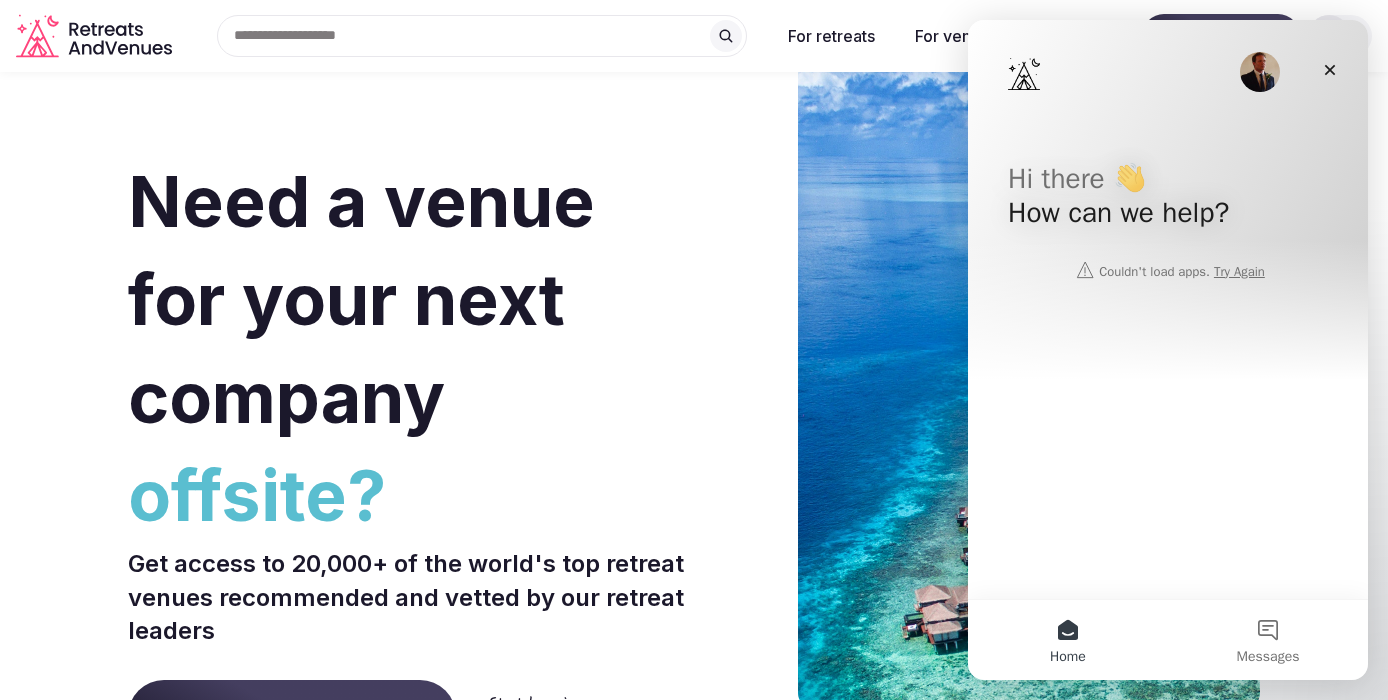 click on "Hi there 👋 How can we help?" at bounding box center (1168, 200) 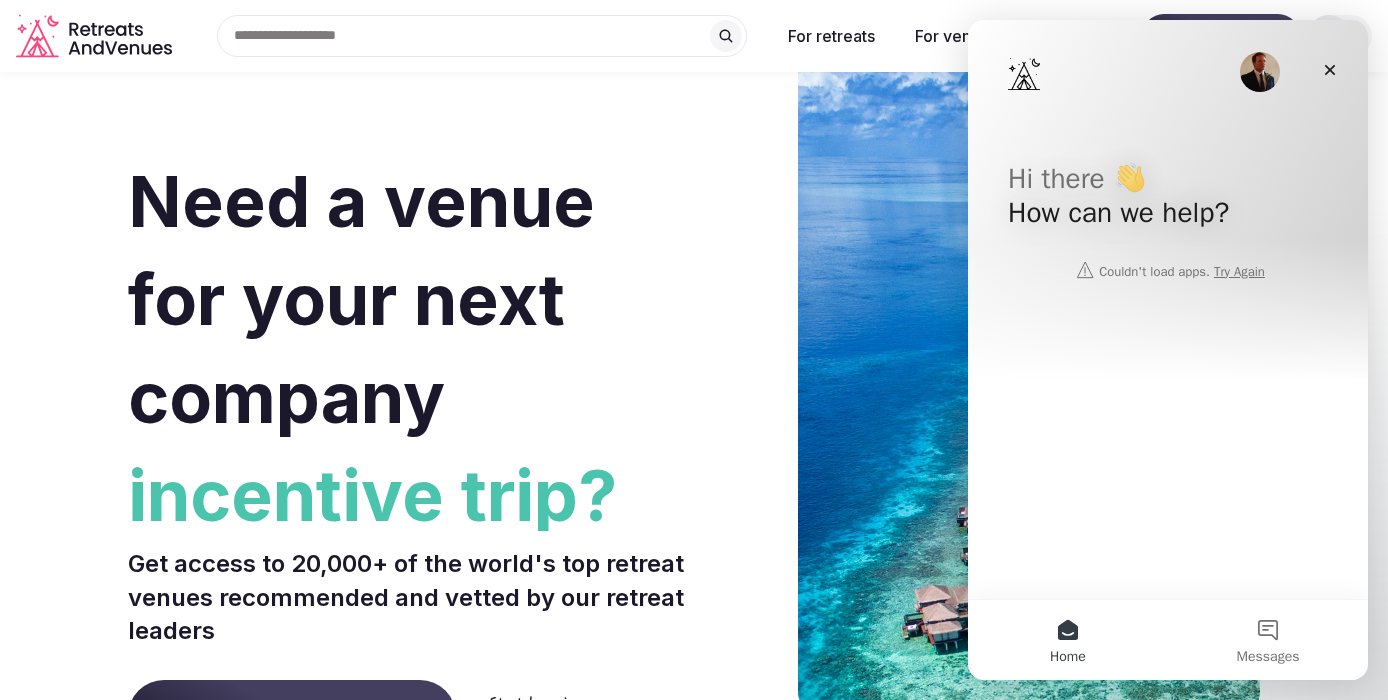 click on "Hi there 👋 How can we help?" at bounding box center [1168, 200] 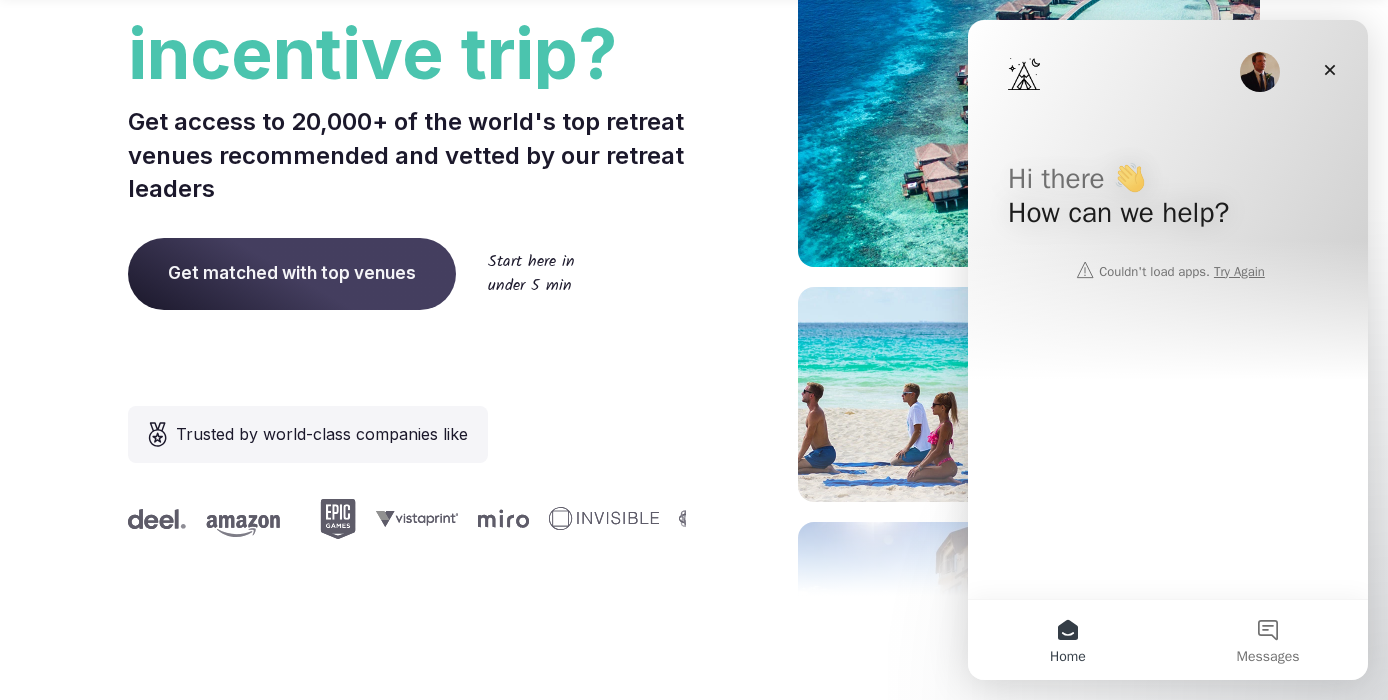 scroll, scrollTop: 459, scrollLeft: 0, axis: vertical 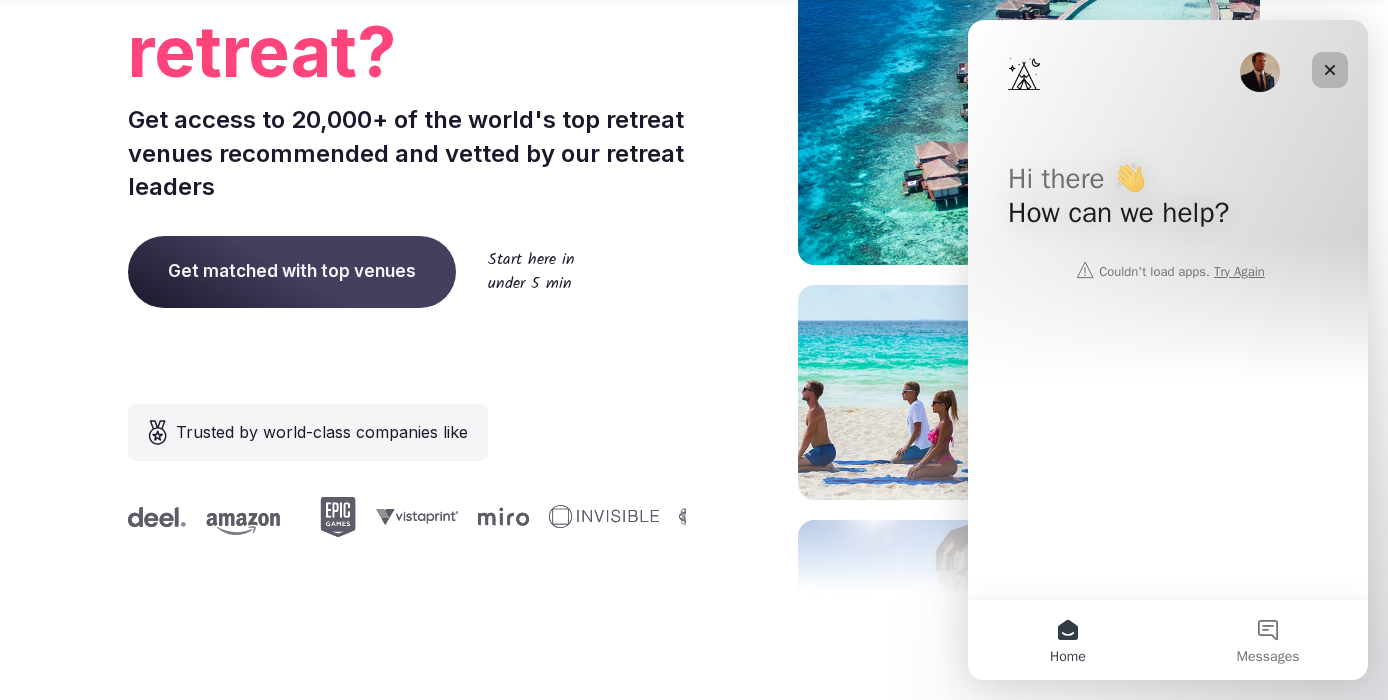 click at bounding box center [1330, 70] 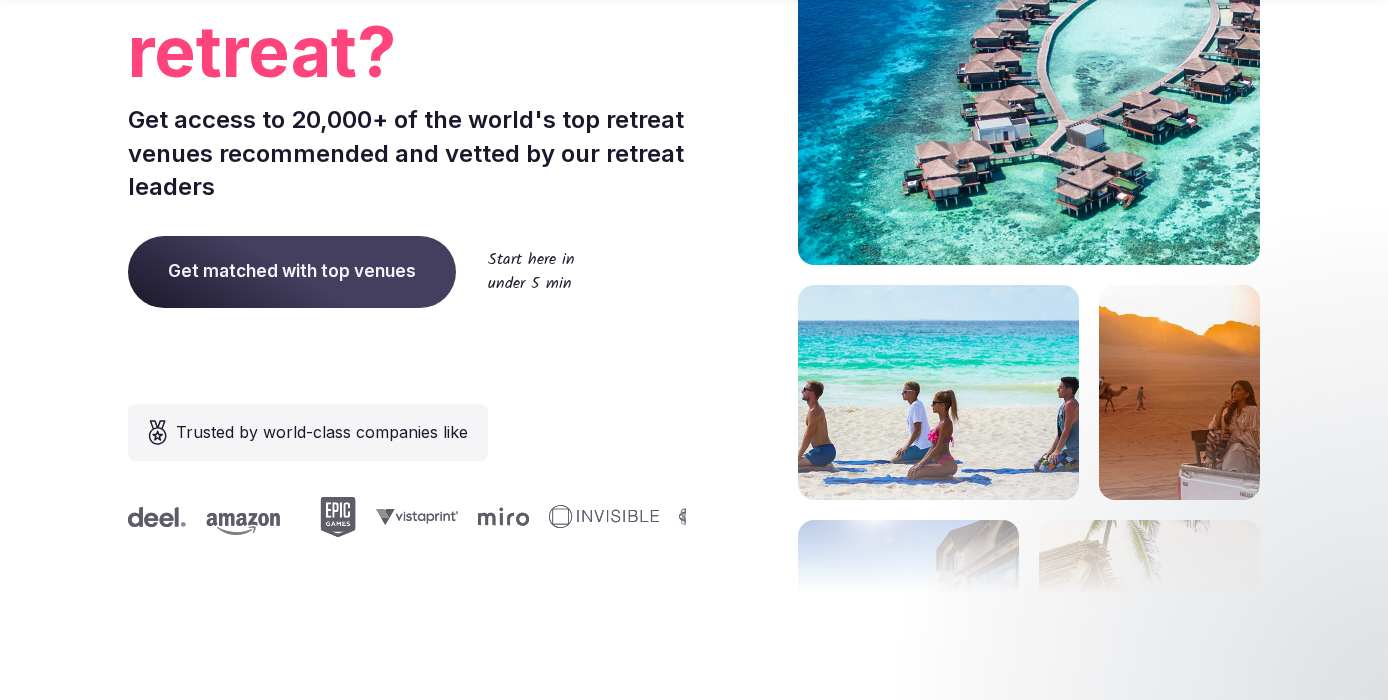 scroll, scrollTop: 0, scrollLeft: 0, axis: both 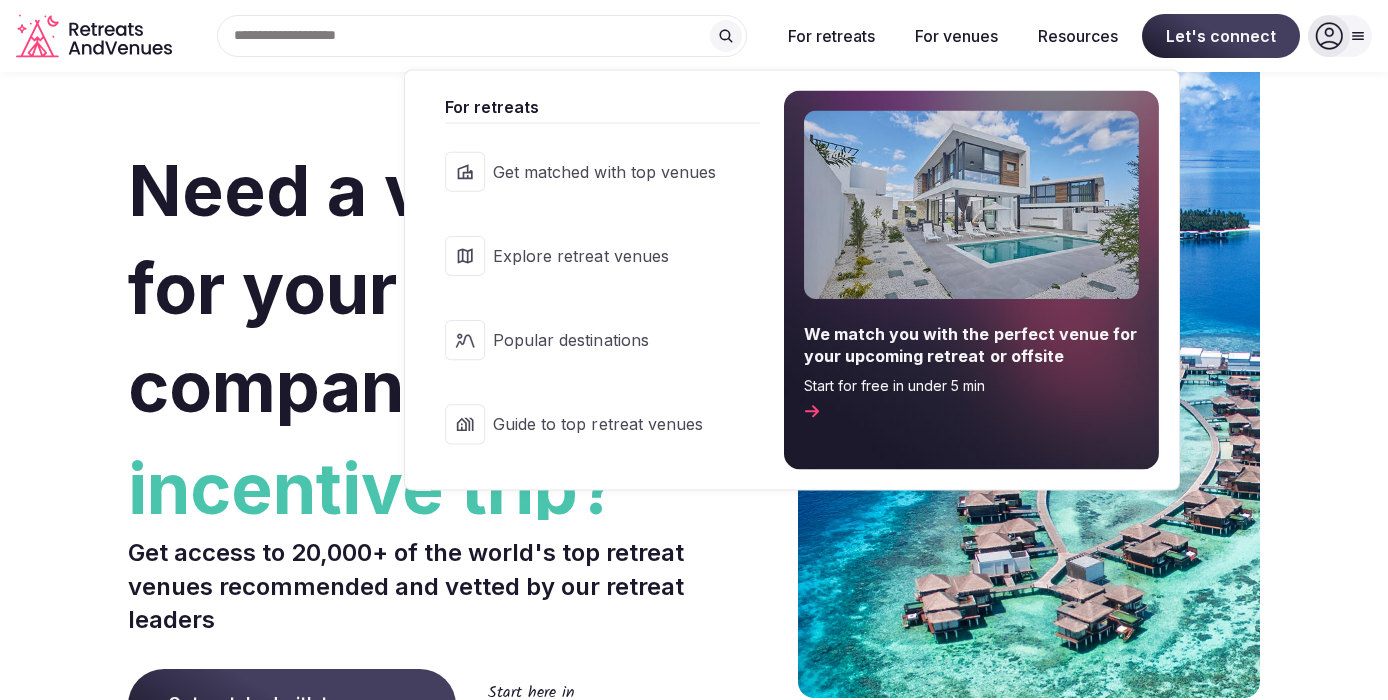 click on "Get matched with top venues" at bounding box center [592, 172] 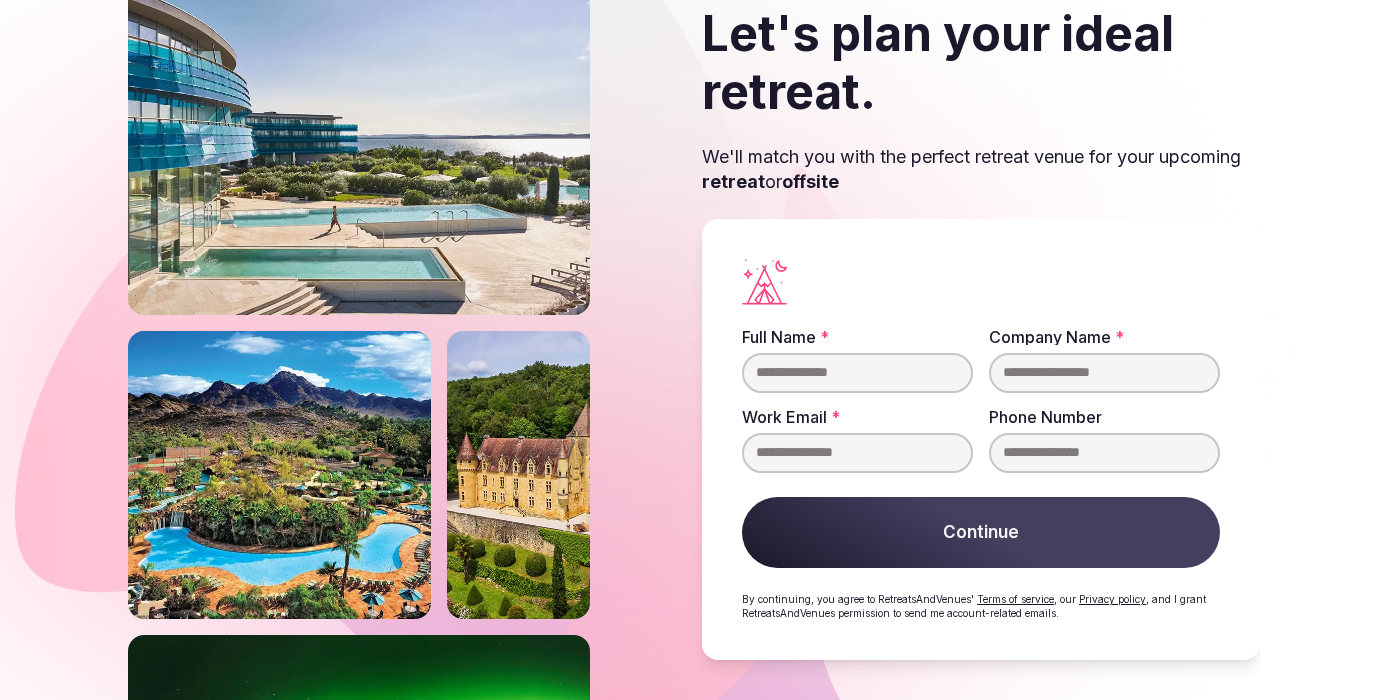 scroll, scrollTop: 0, scrollLeft: 0, axis: both 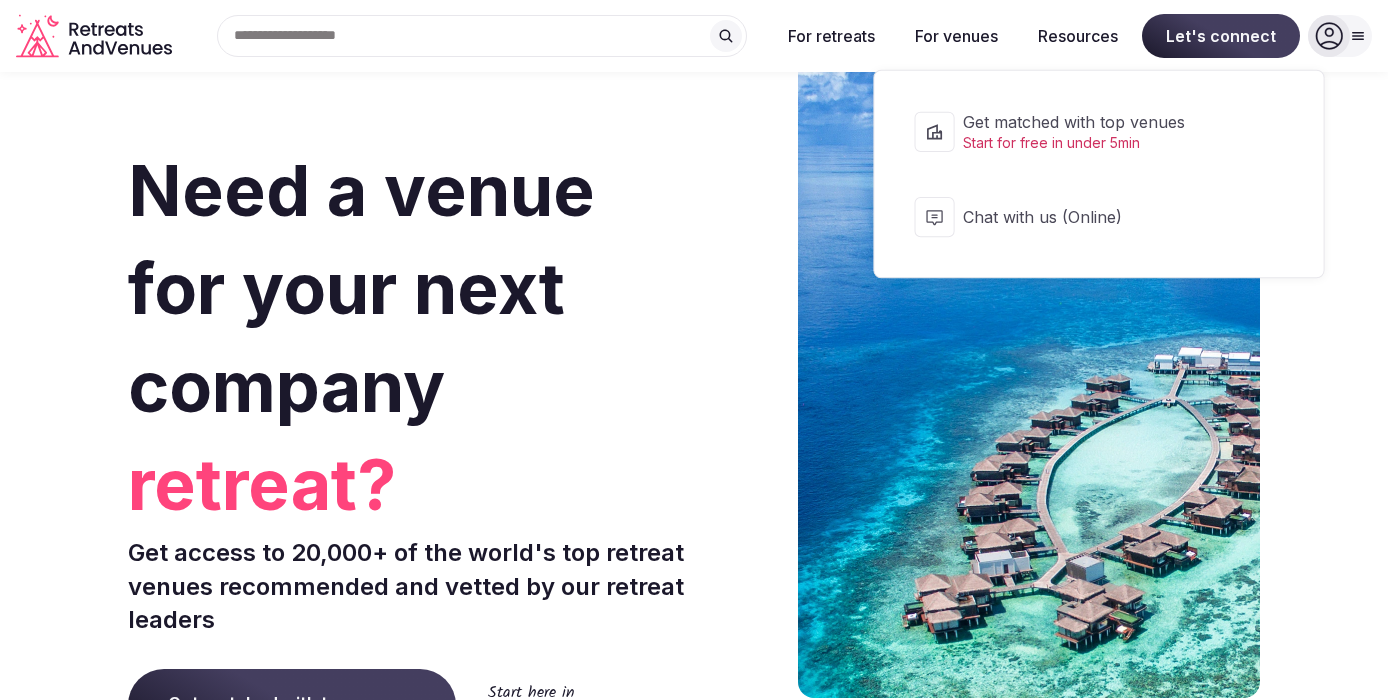 click on "Chat with us (Online)" at bounding box center (1098, 217) 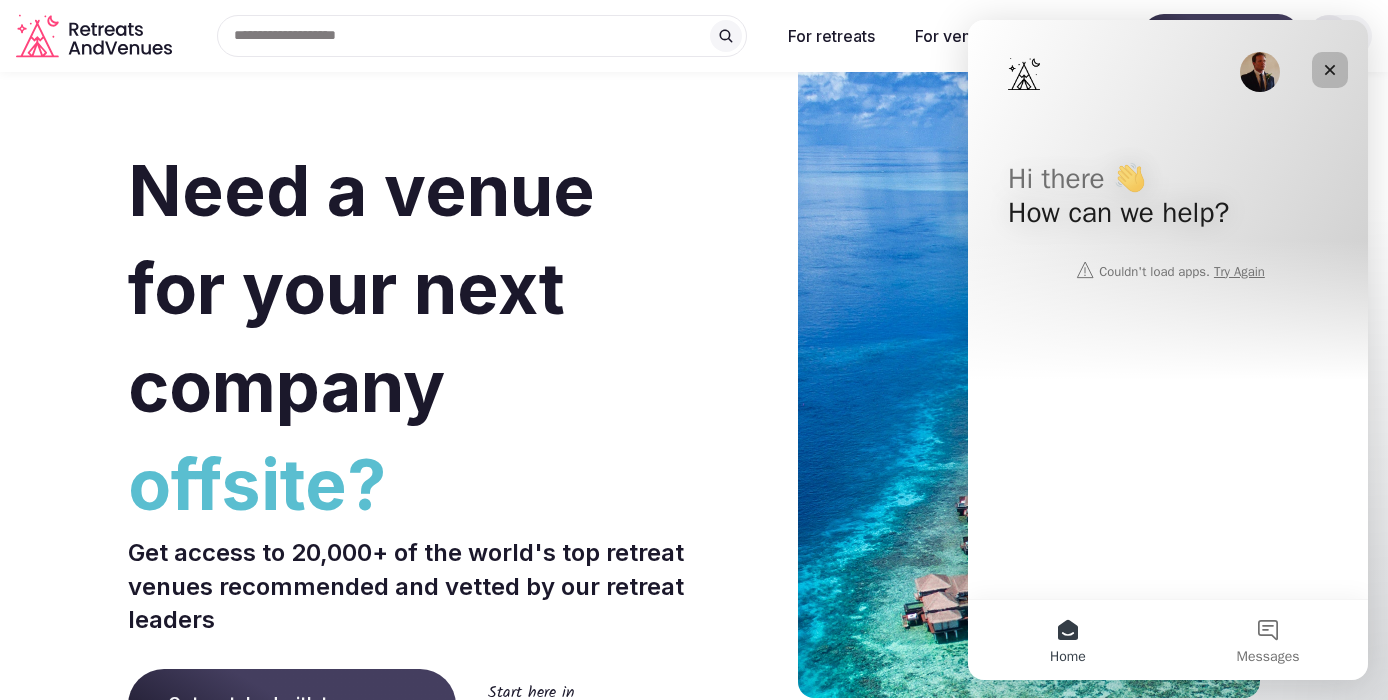 click 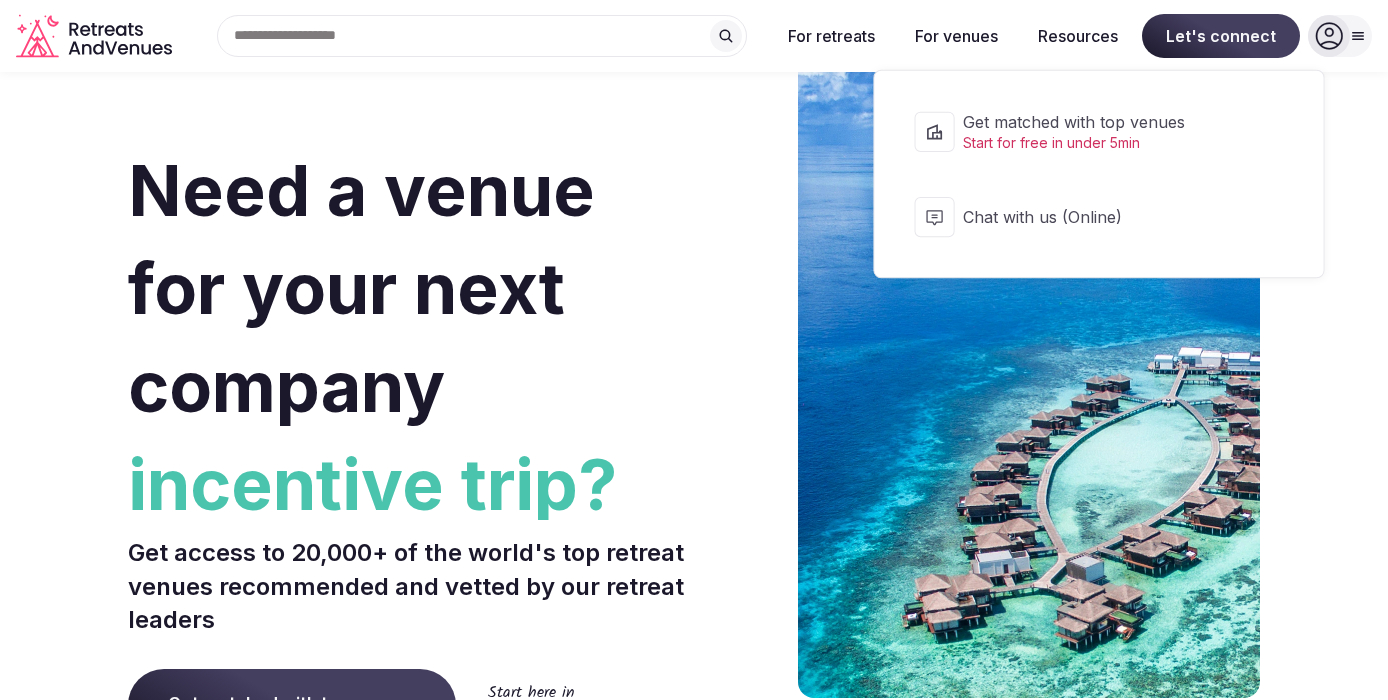 click on "Chat with us (Online)" at bounding box center [1098, 217] 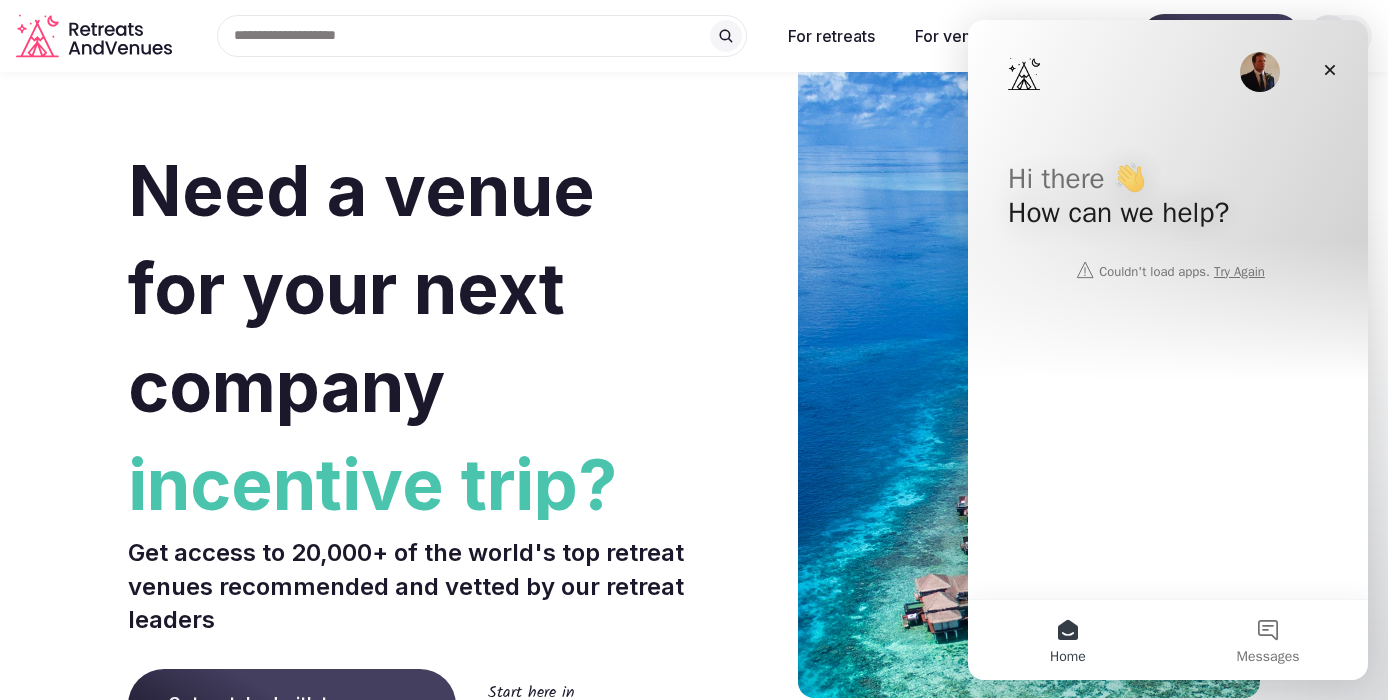 click on "Hi there 👋 How can we help?" at bounding box center [1168, 200] 